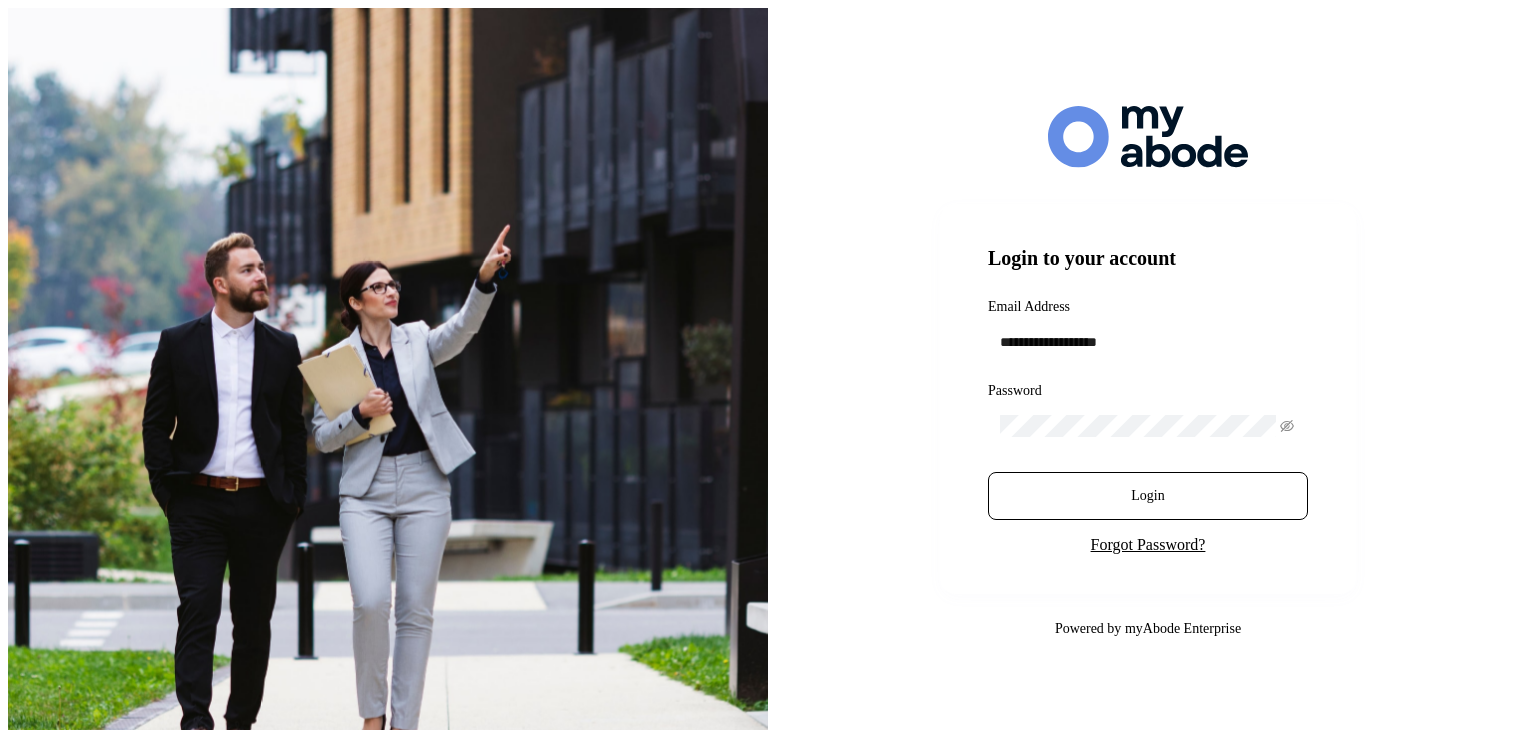 scroll, scrollTop: 0, scrollLeft: 0, axis: both 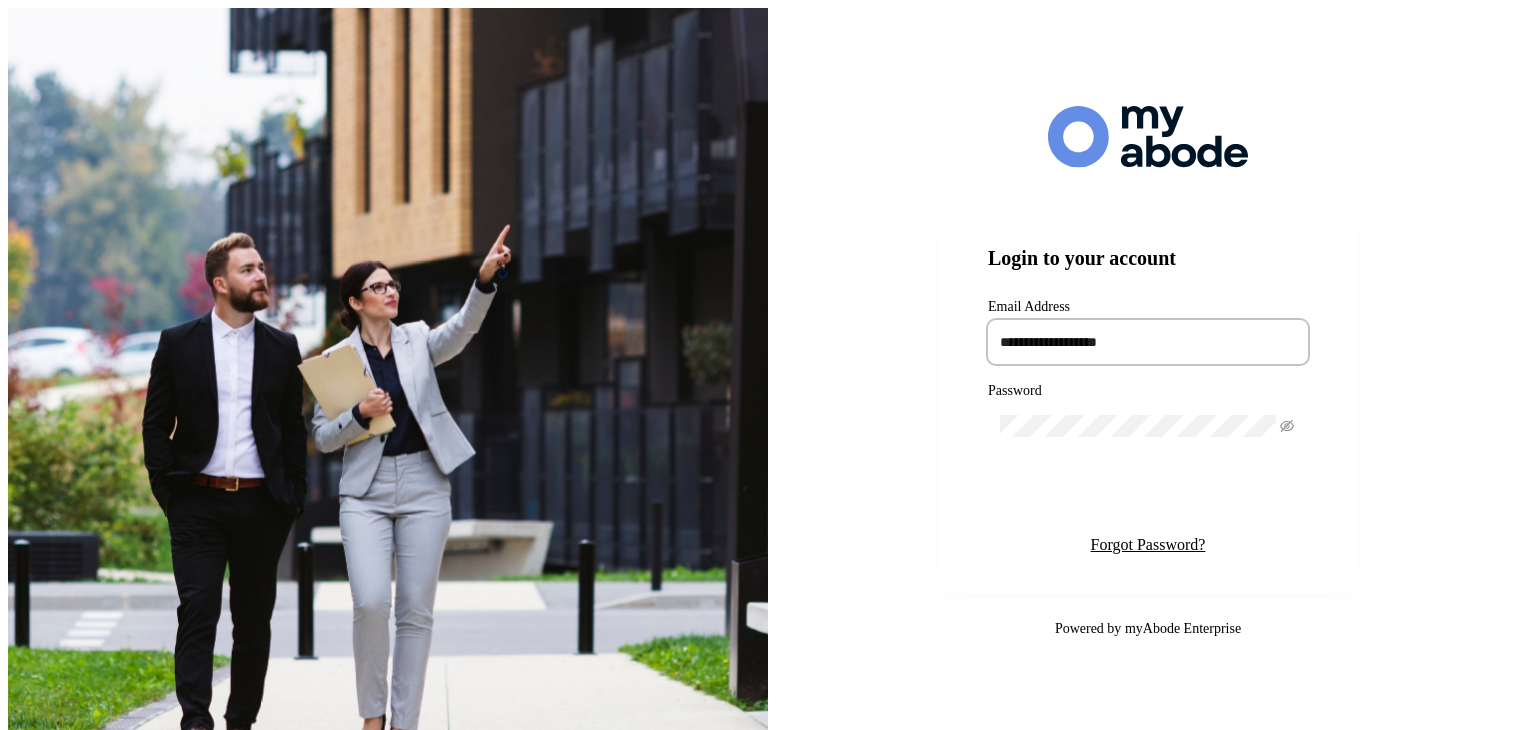 type on "**********" 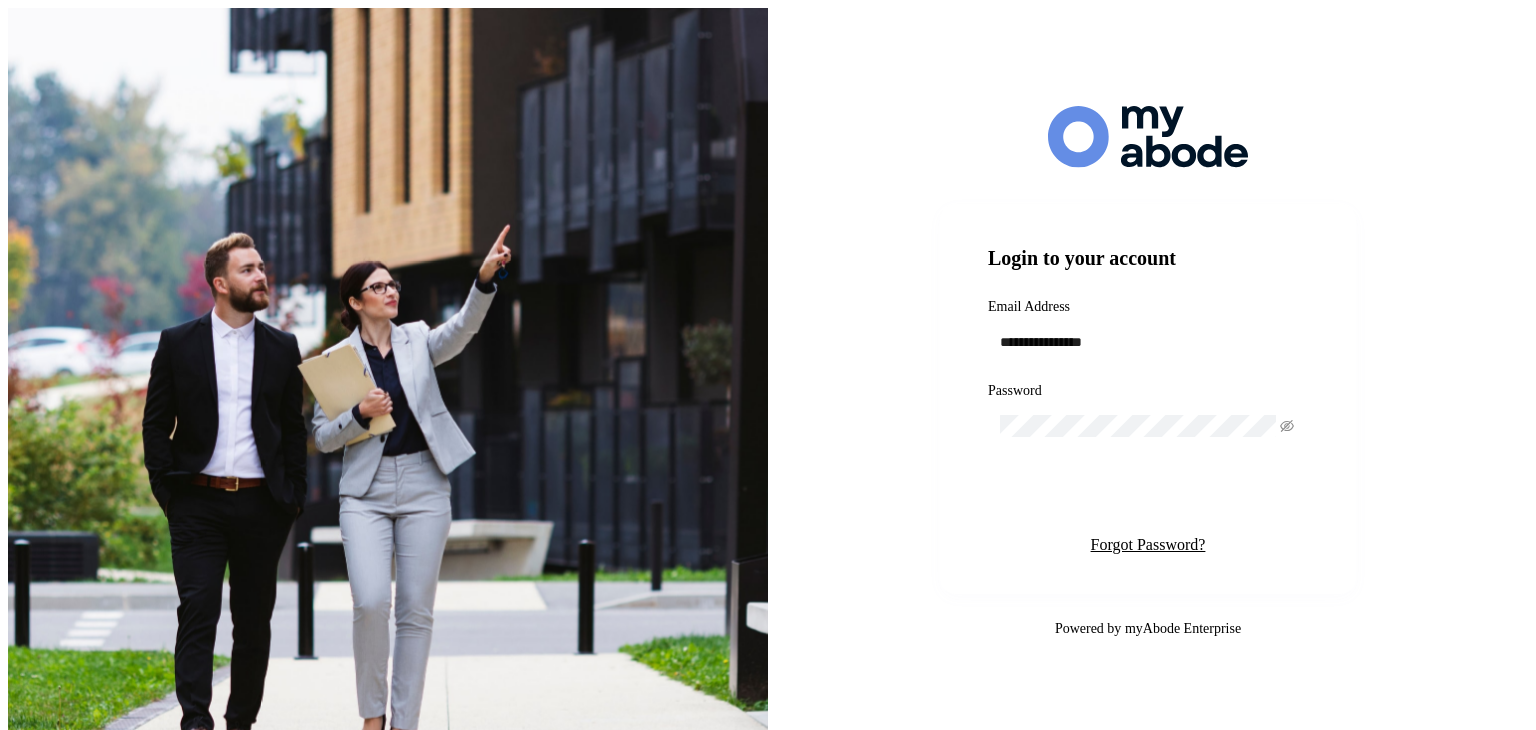 click on "Login" at bounding box center (1147, 496) 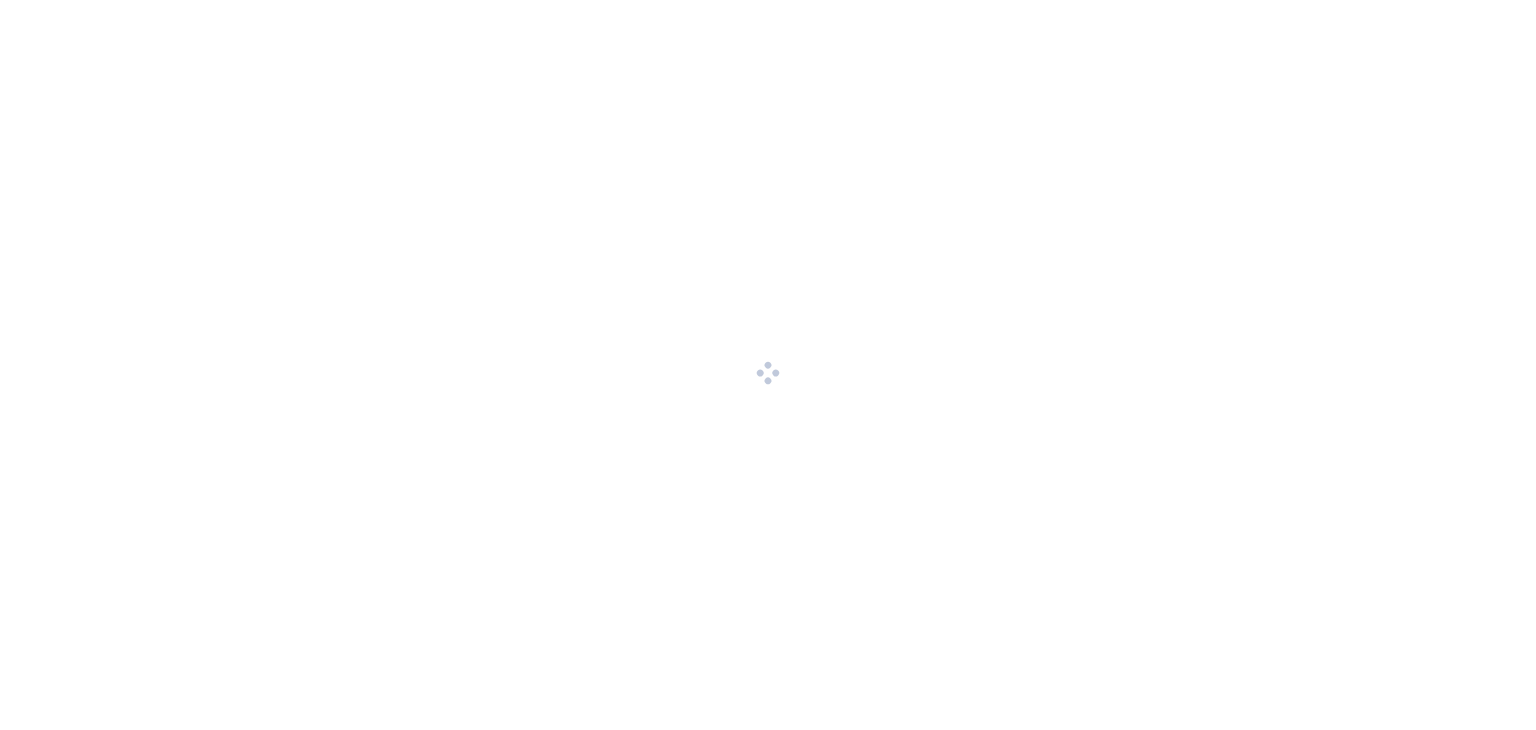 scroll, scrollTop: 0, scrollLeft: 0, axis: both 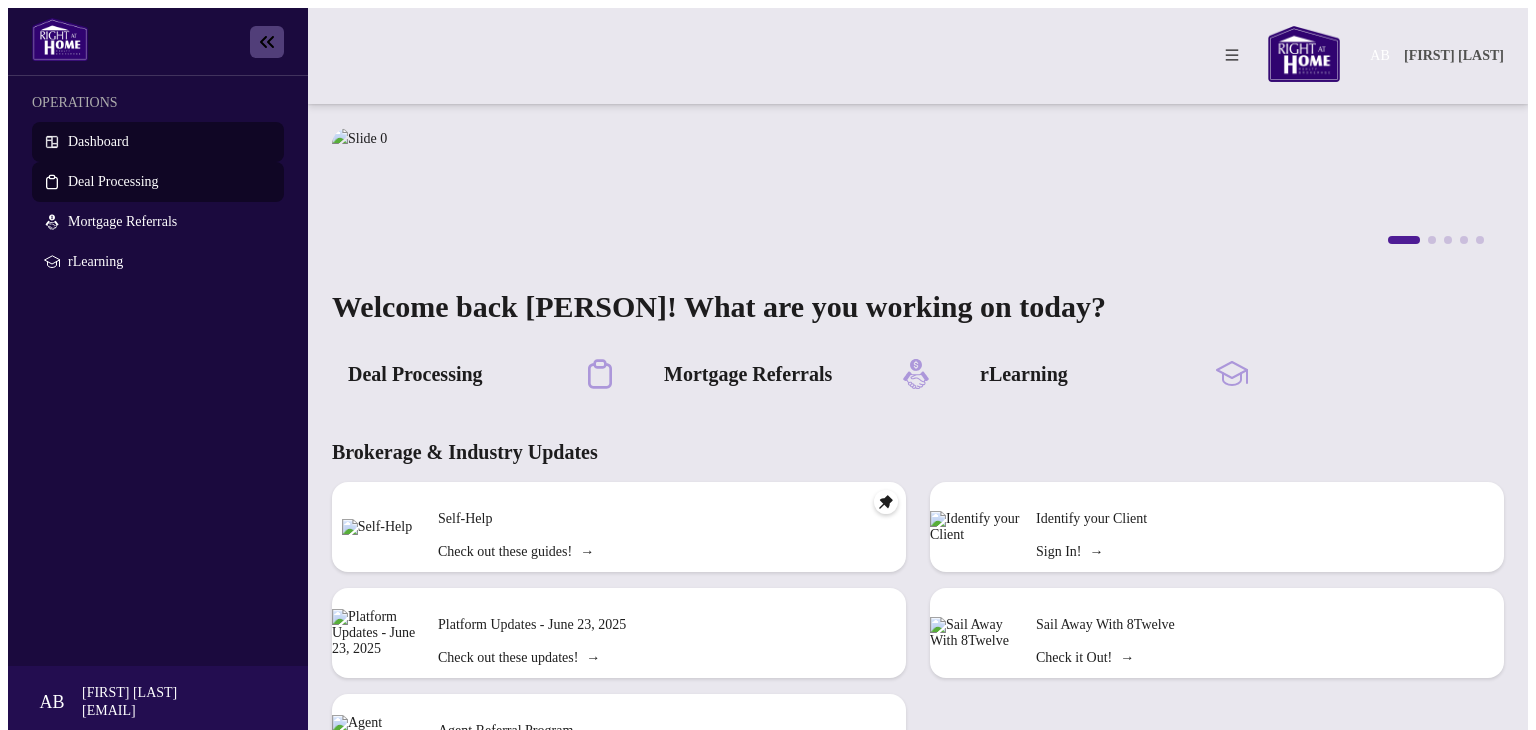 click on "Deal Processing" at bounding box center [113, 181] 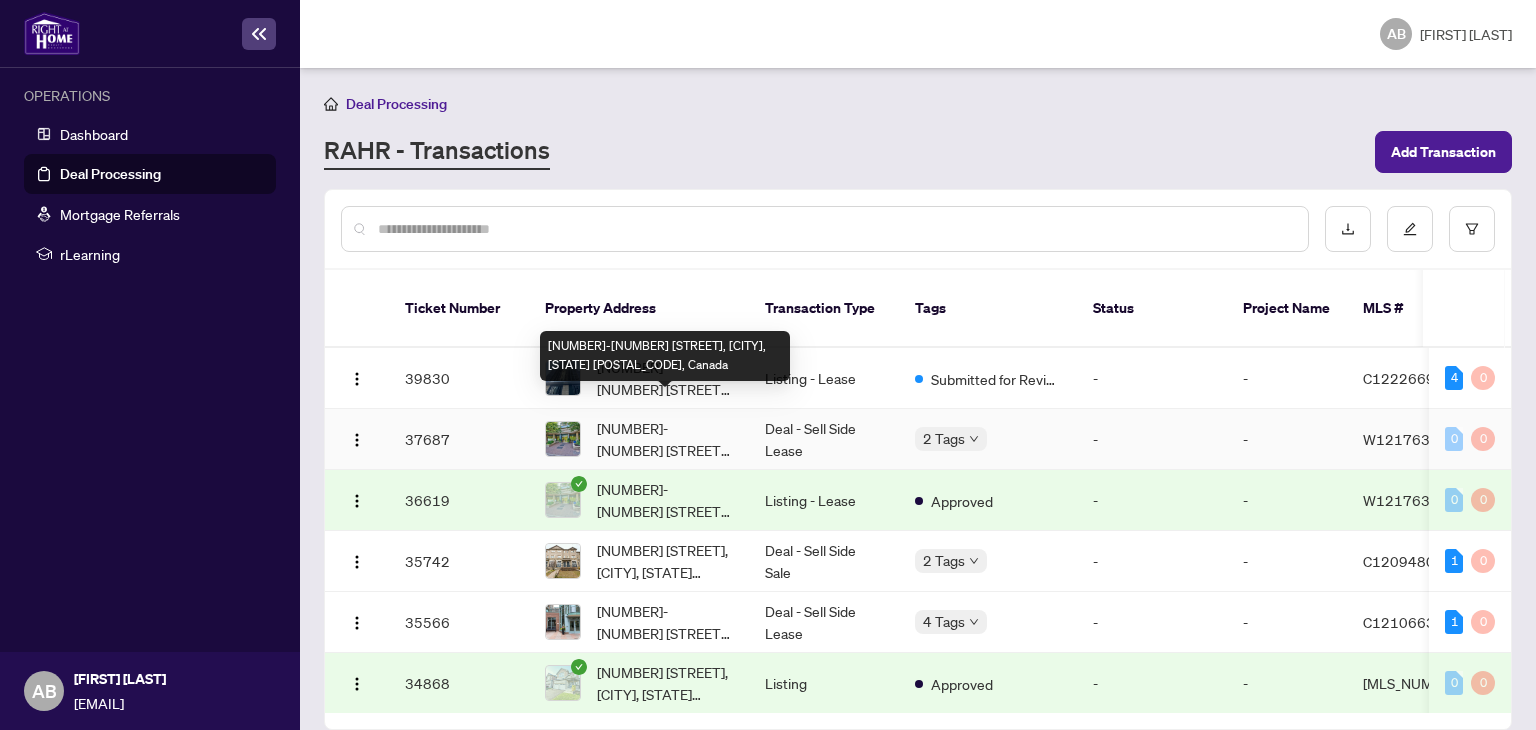 click on "[NUMBER]-[NUMBER] [STREET], [CITY], [STATE] [POSTAL_CODE], Canada" at bounding box center (665, 439) 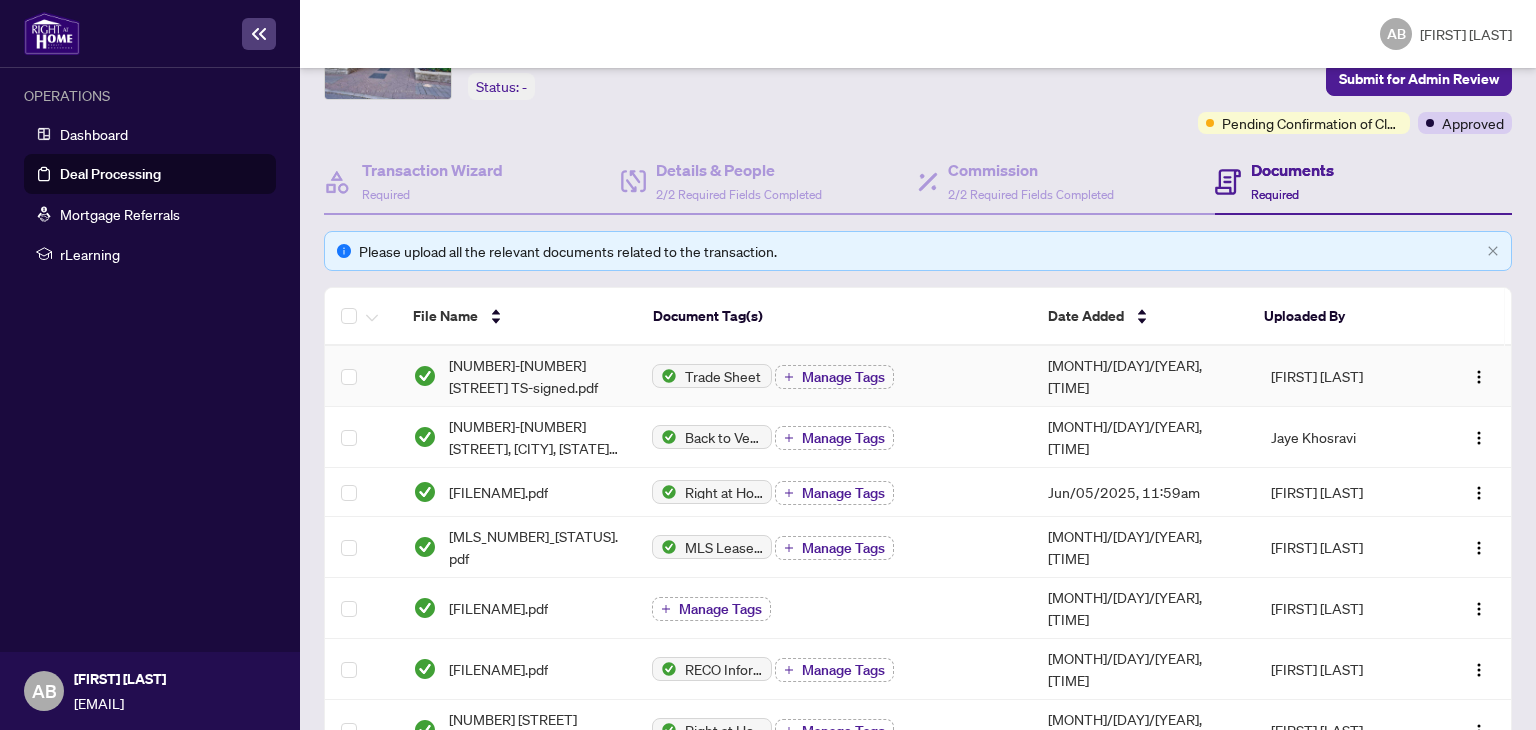 scroll, scrollTop: 0, scrollLeft: 0, axis: both 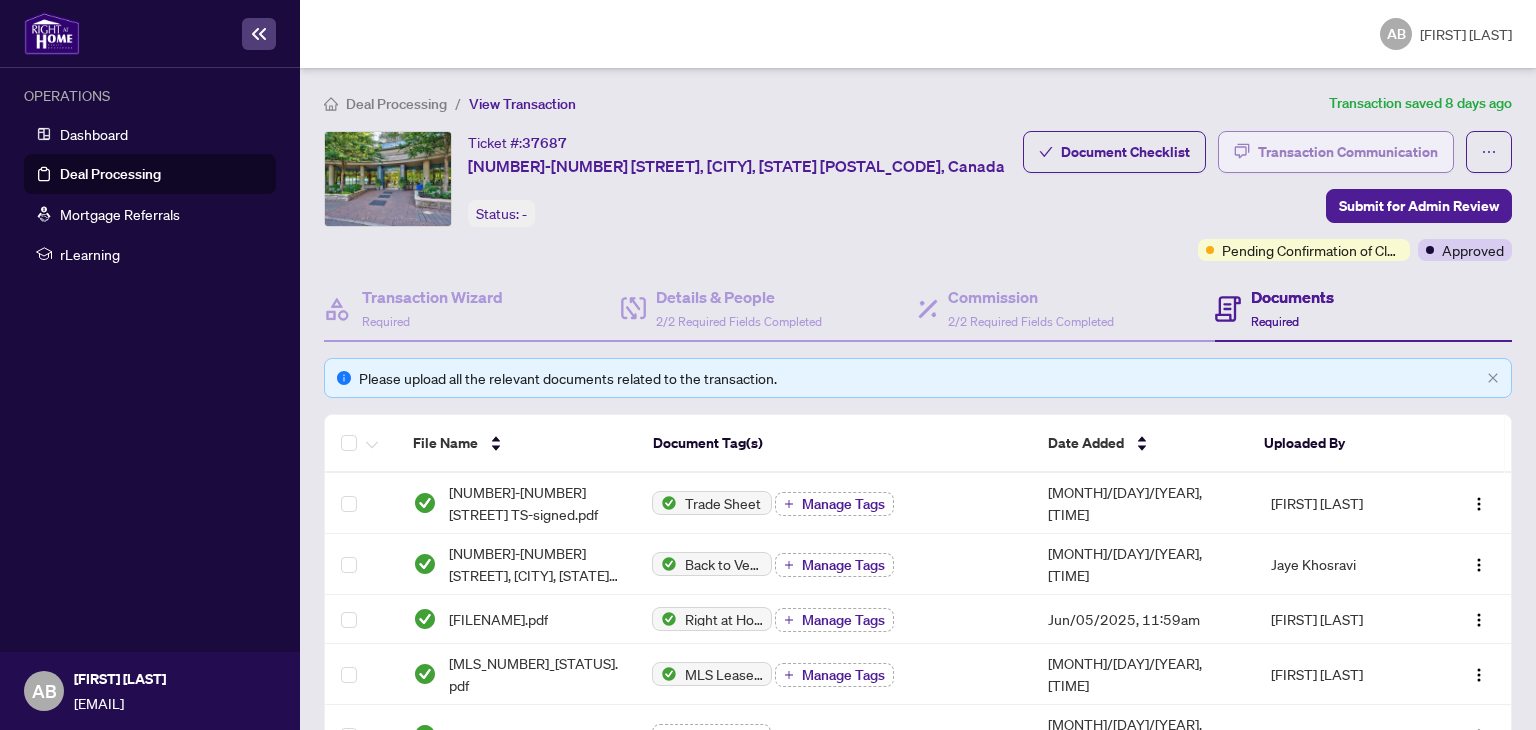 click on "Transaction Communication" at bounding box center [1348, 152] 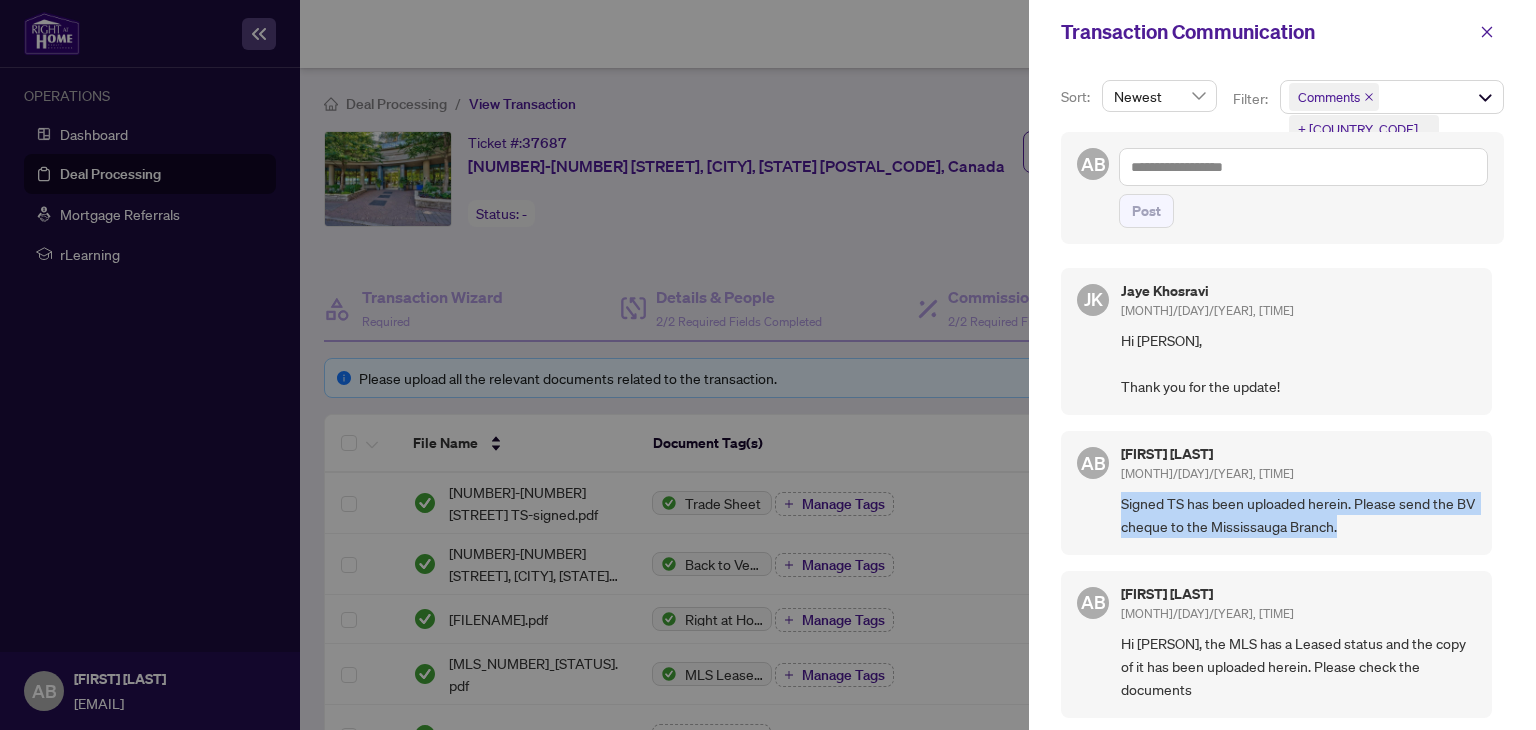 drag, startPoint x: 1122, startPoint y: 502, endPoint x: 1364, endPoint y: 524, distance: 242.99794 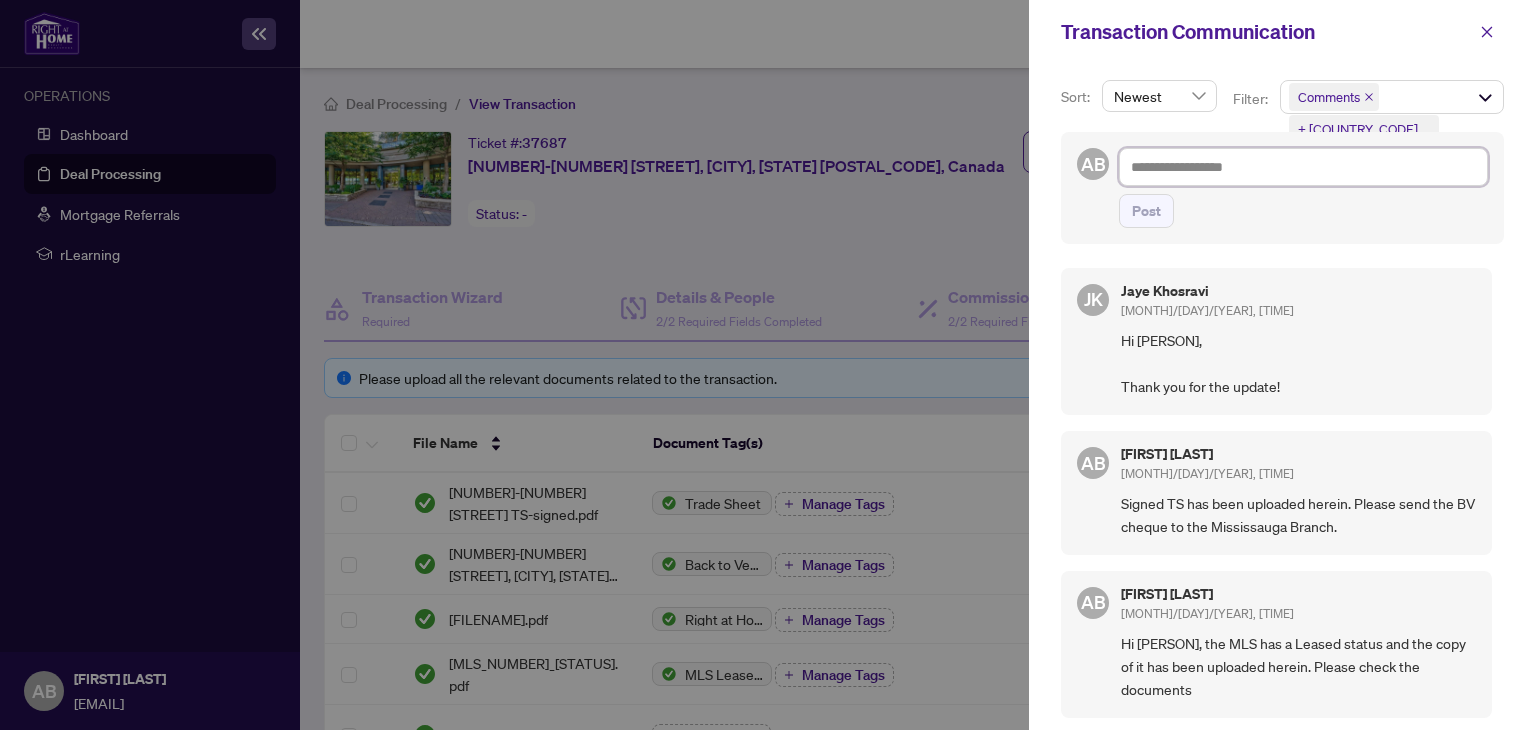 click at bounding box center [1303, 167] 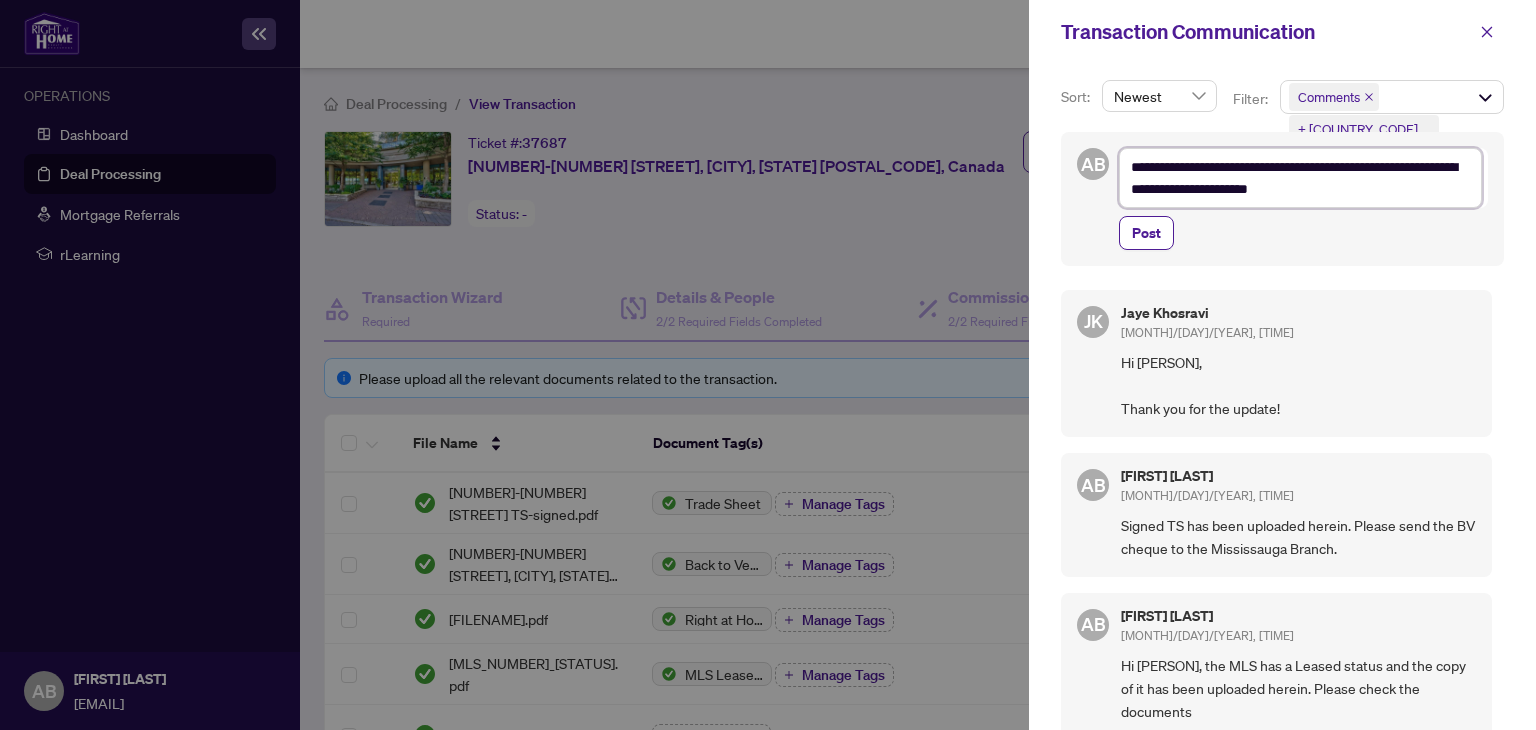 click on "**********" at bounding box center [1300, 178] 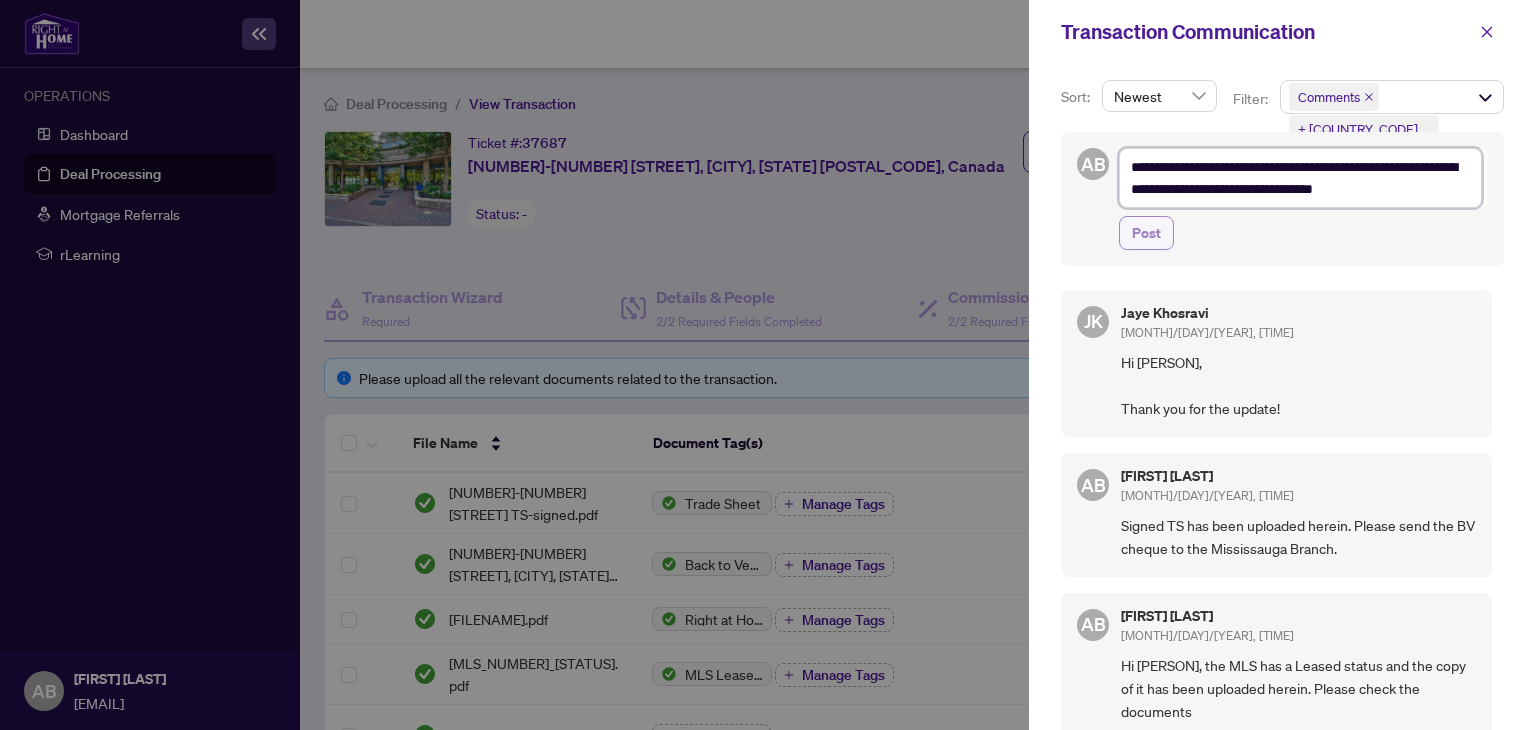 type on "**********" 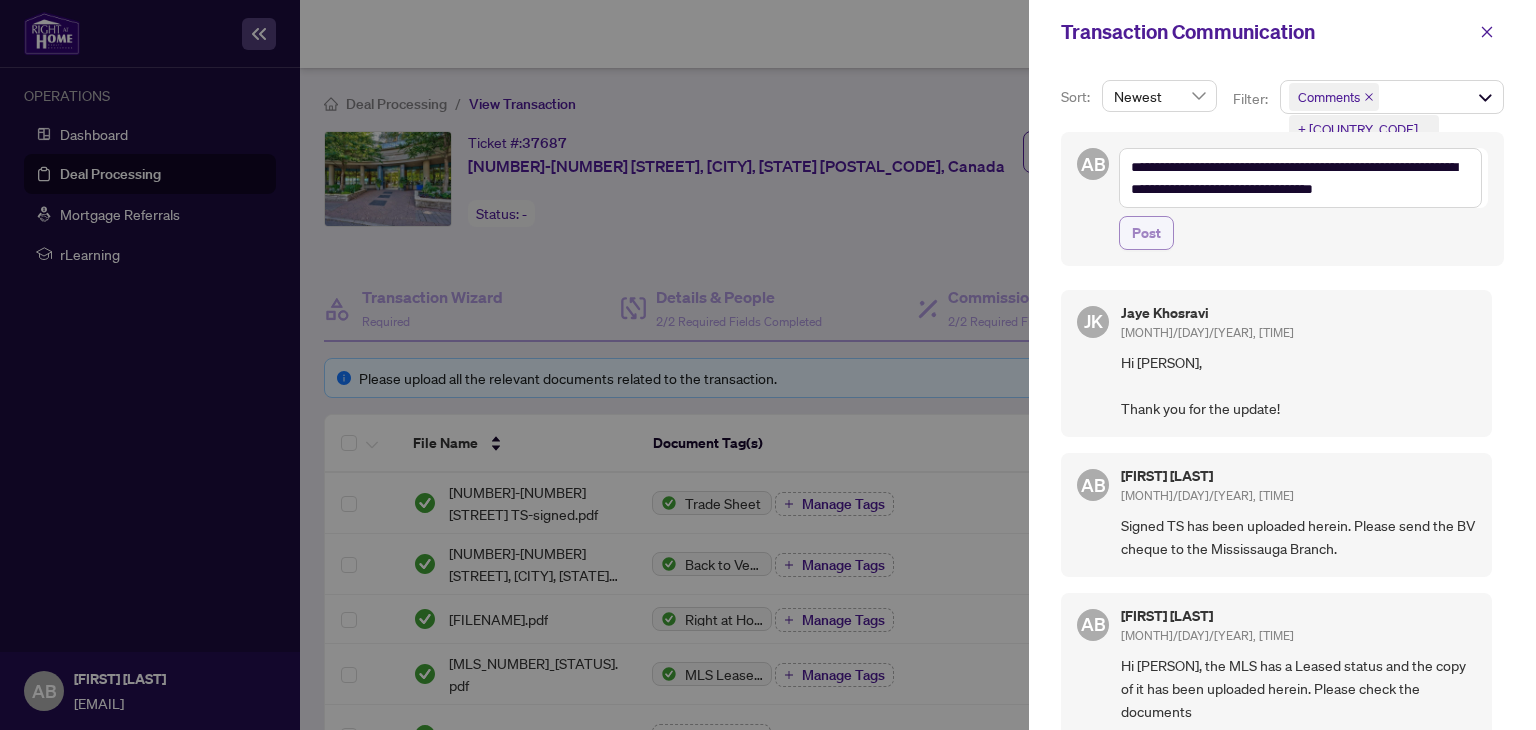 click on "Post" at bounding box center (1146, 233) 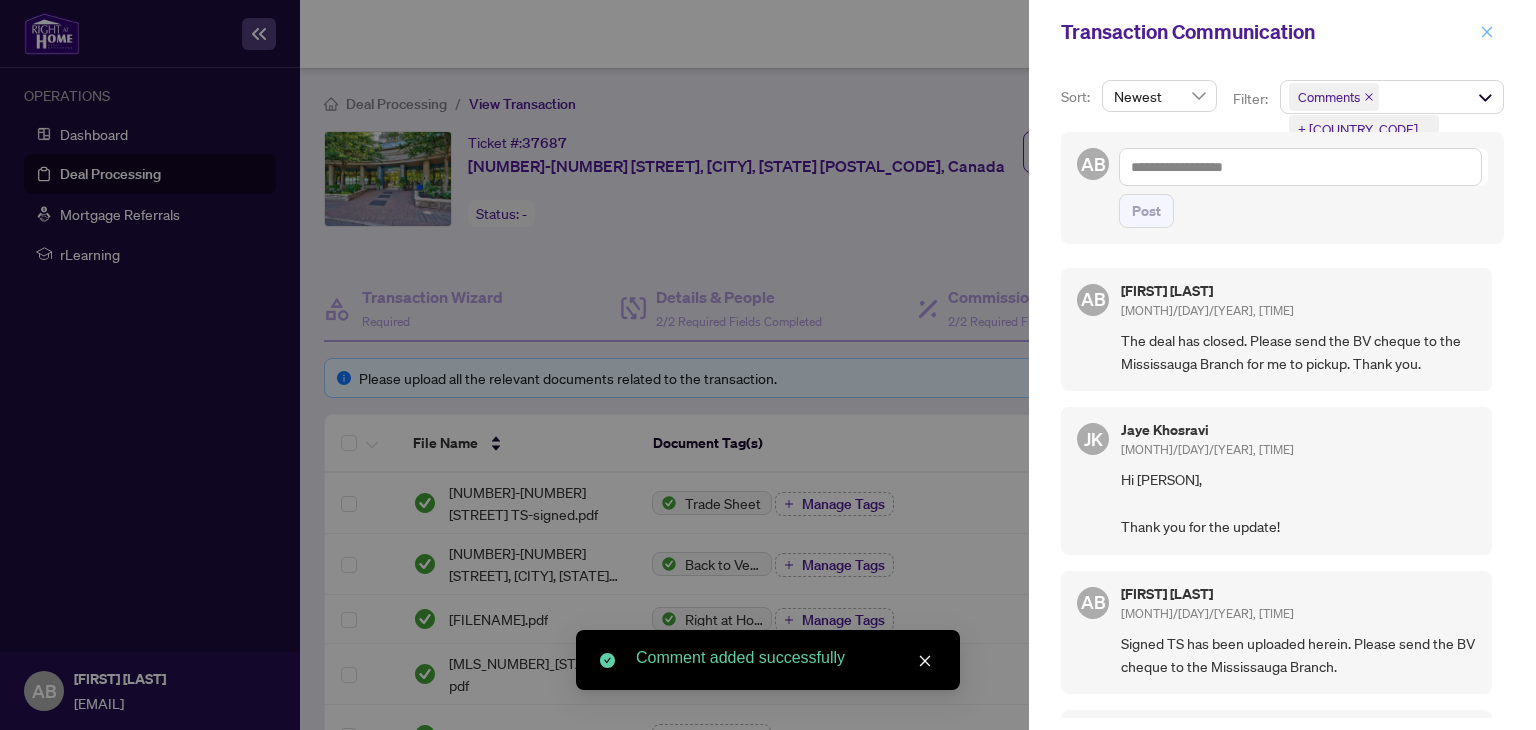 click at bounding box center [1487, 32] 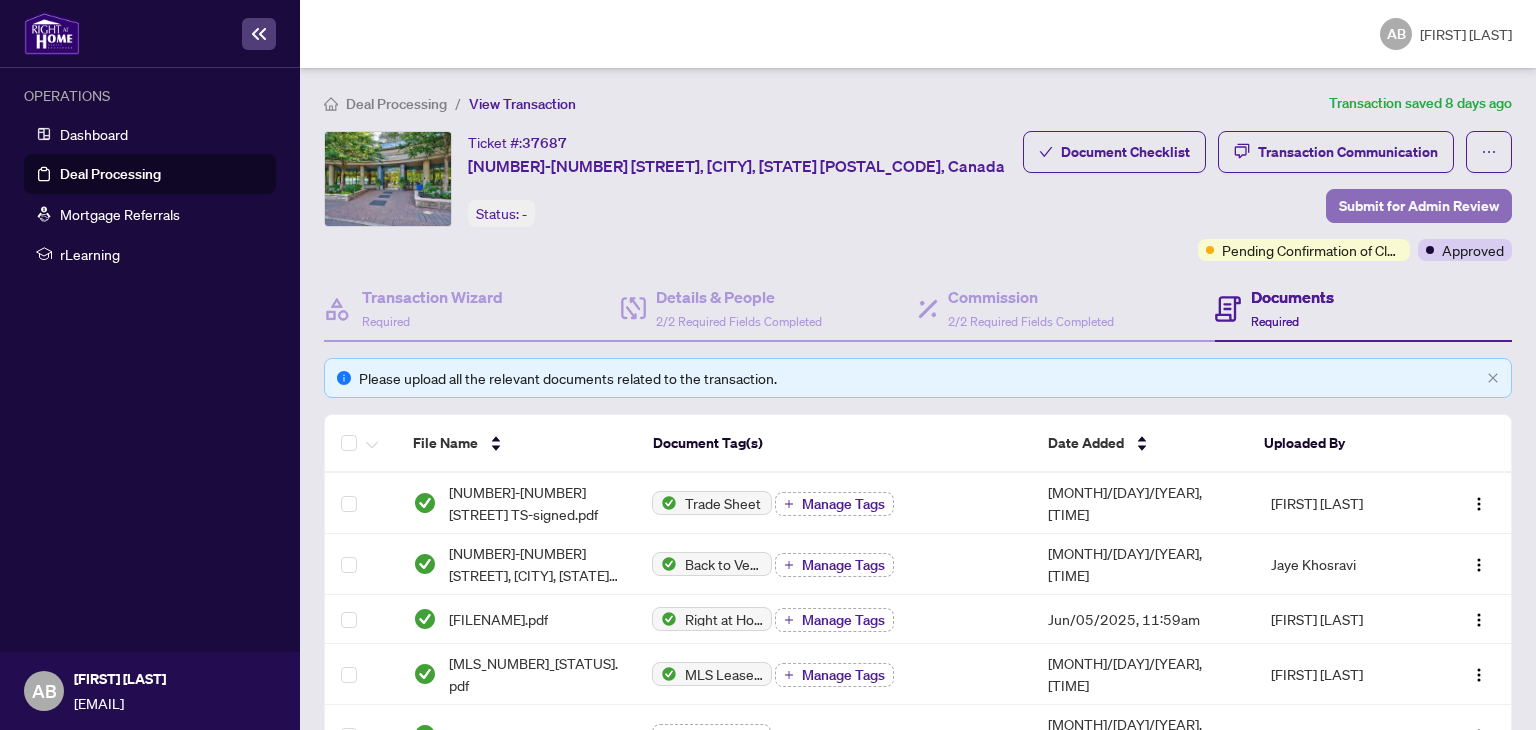 click on "Submit for Admin Review" at bounding box center (1419, 206) 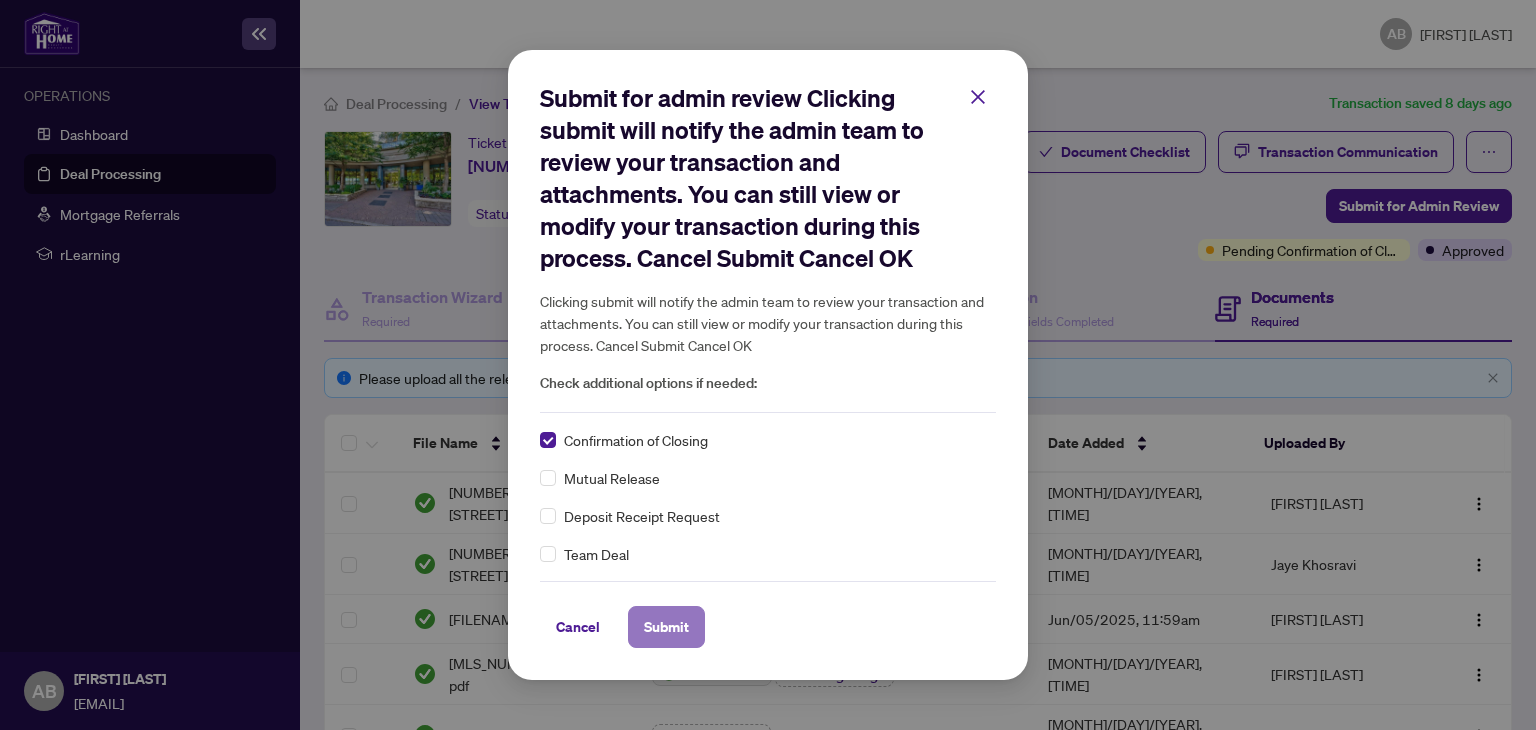 click on "Submit" at bounding box center [666, 627] 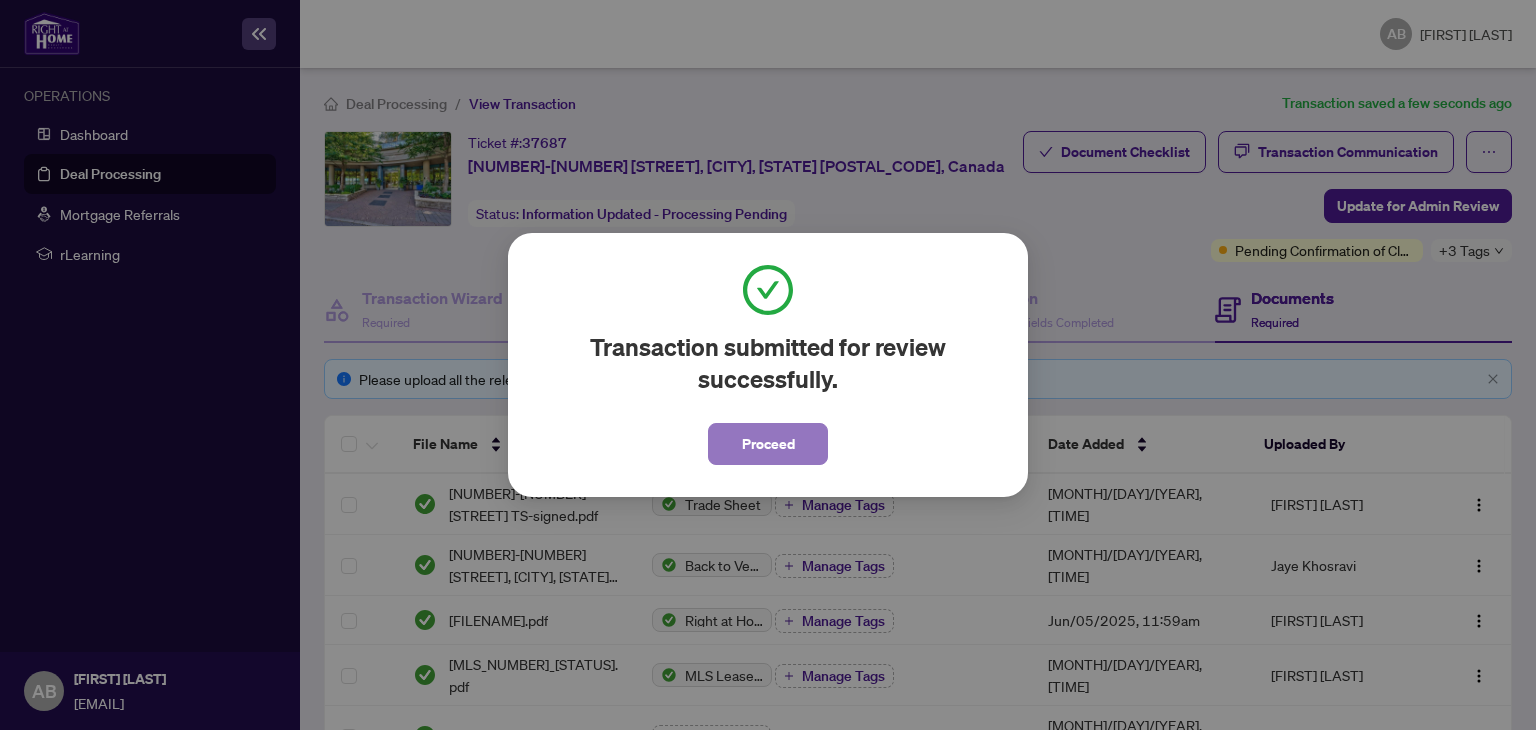 click on "Proceed" at bounding box center (768, 444) 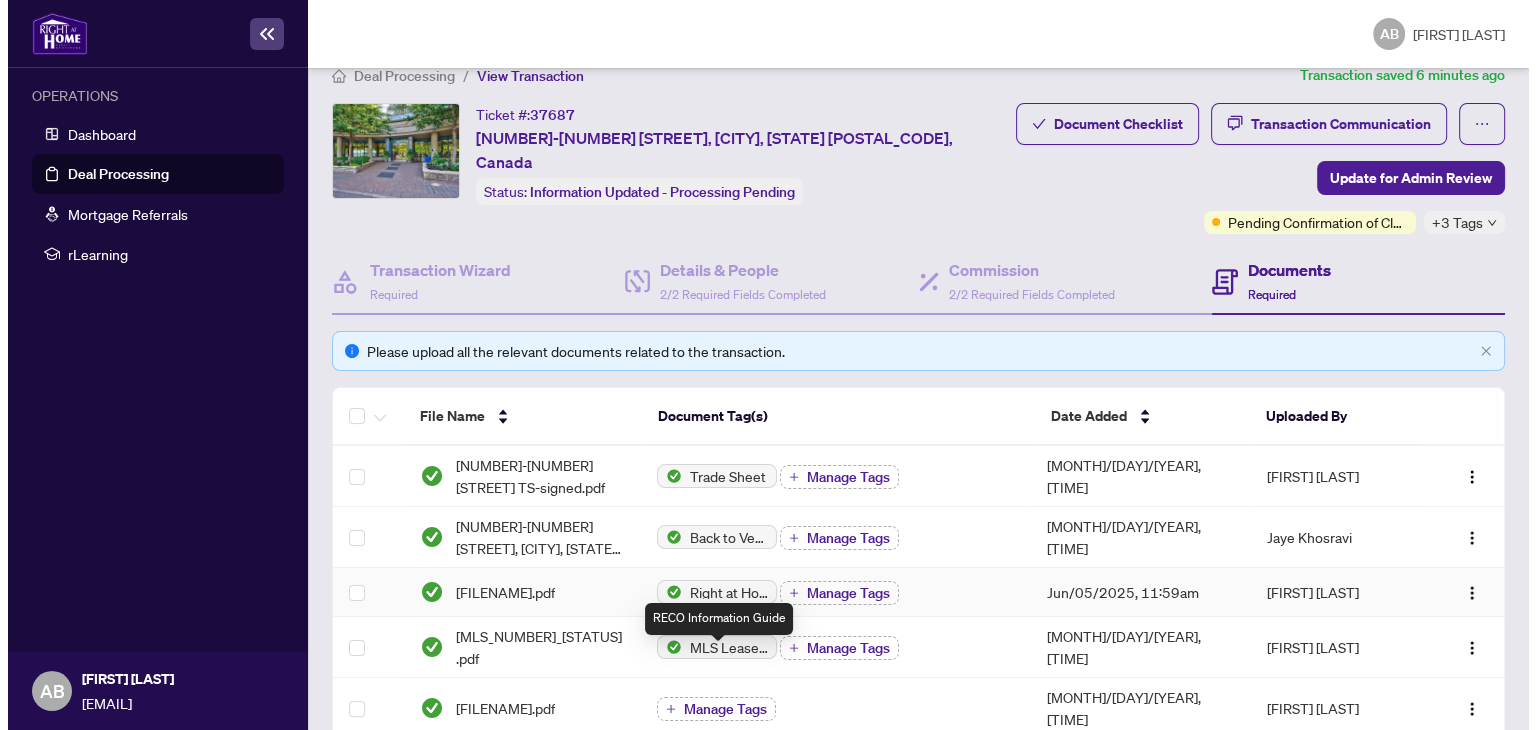 scroll, scrollTop: 0, scrollLeft: 0, axis: both 